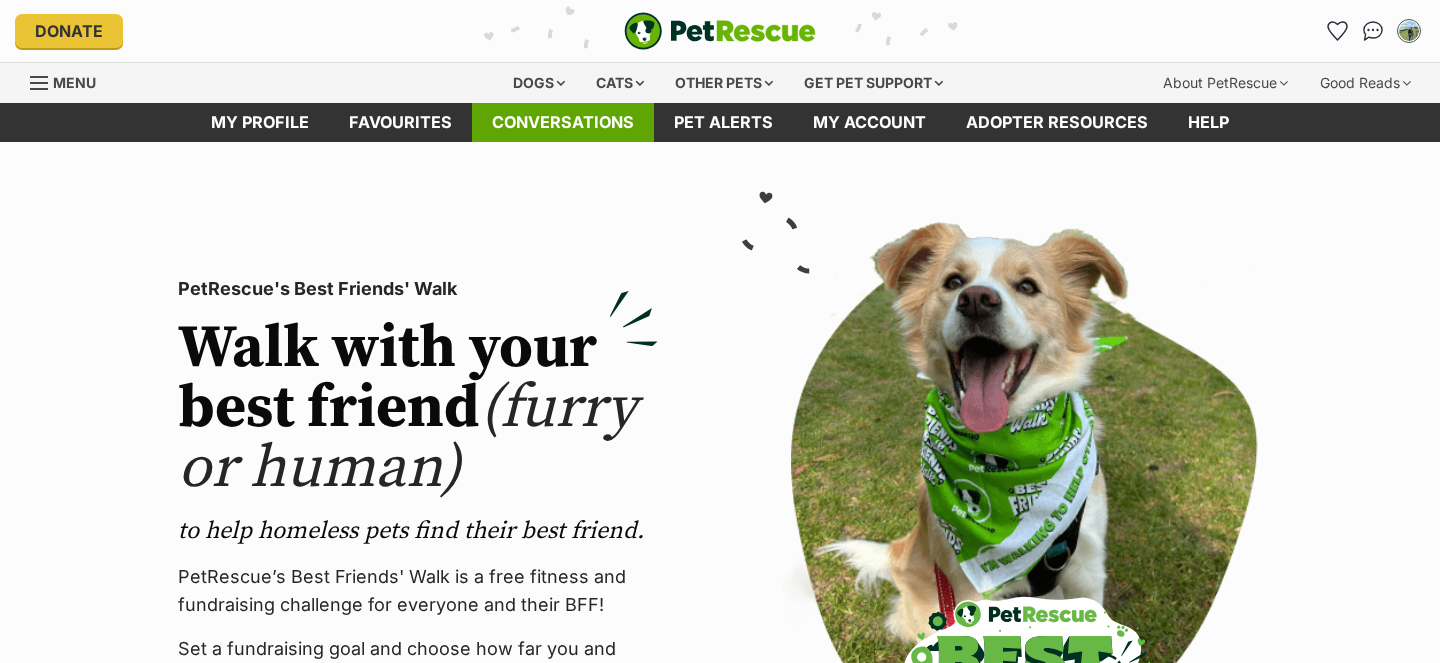 scroll, scrollTop: 0, scrollLeft: 0, axis: both 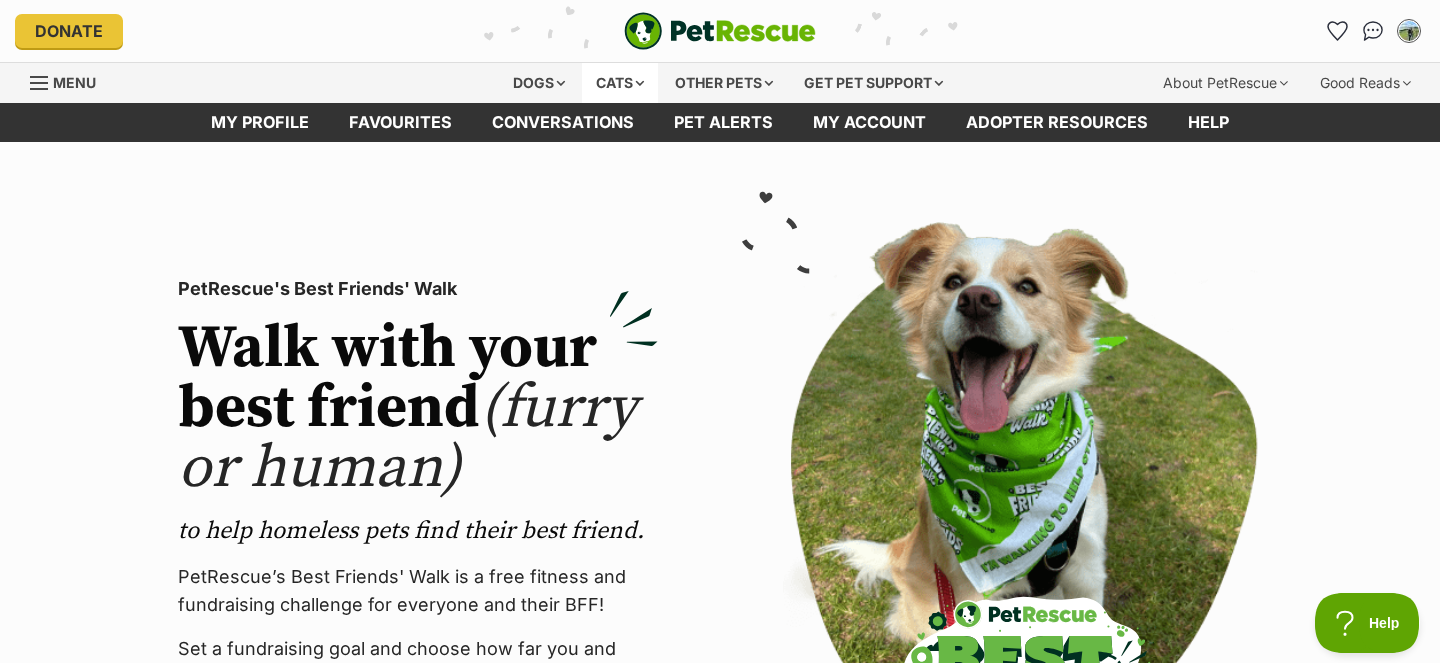 click on "Cats" at bounding box center (620, 83) 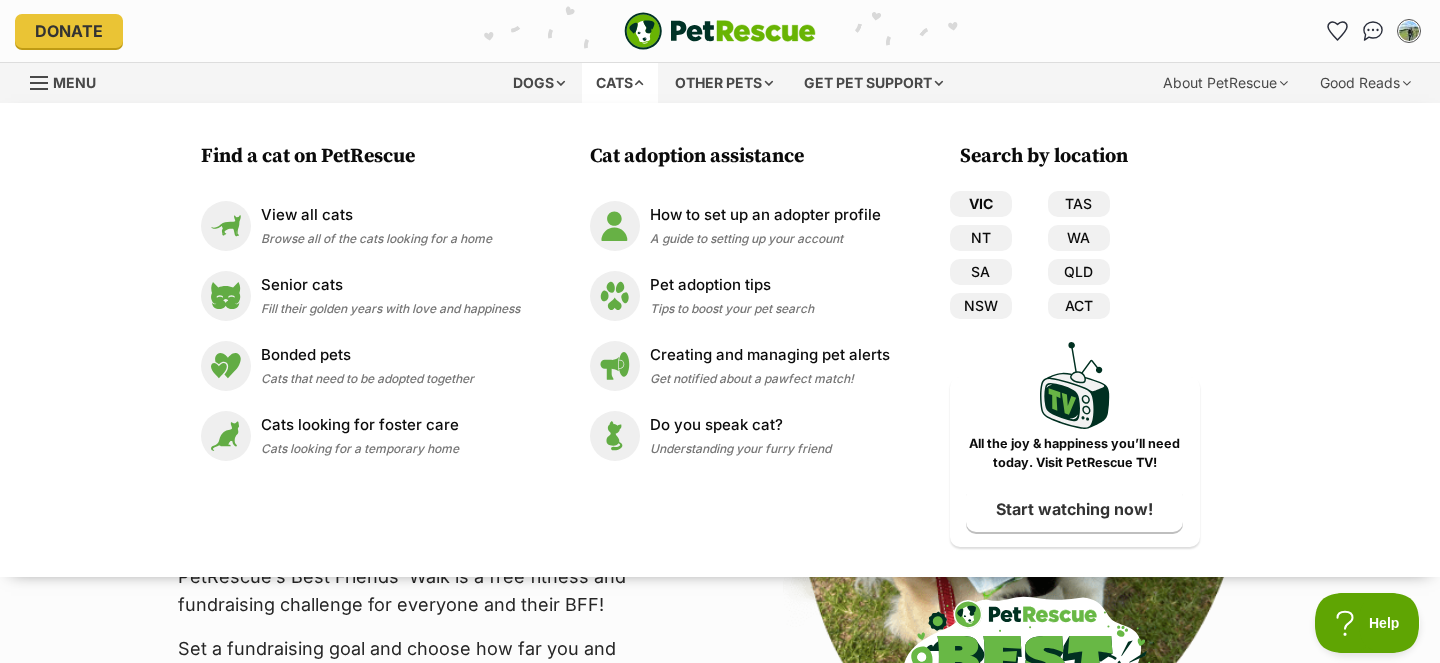 click on "VIC" at bounding box center (981, 204) 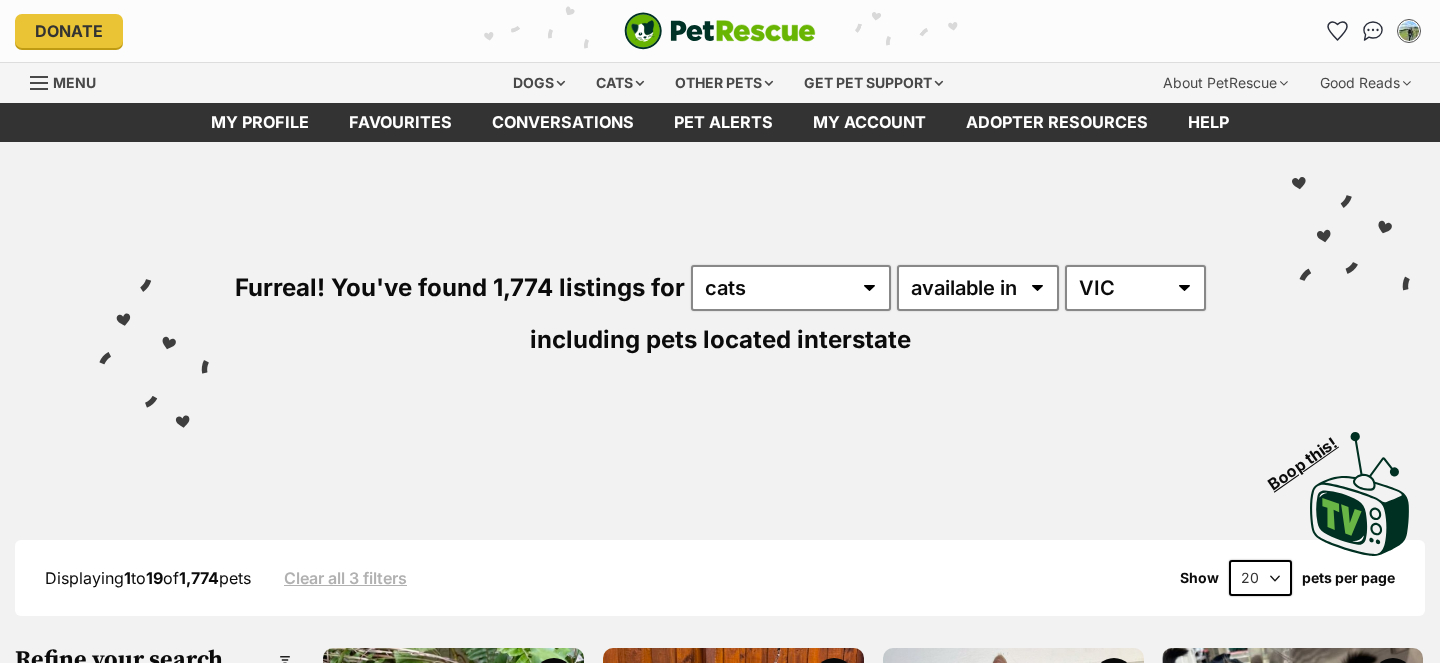 scroll, scrollTop: 0, scrollLeft: 0, axis: both 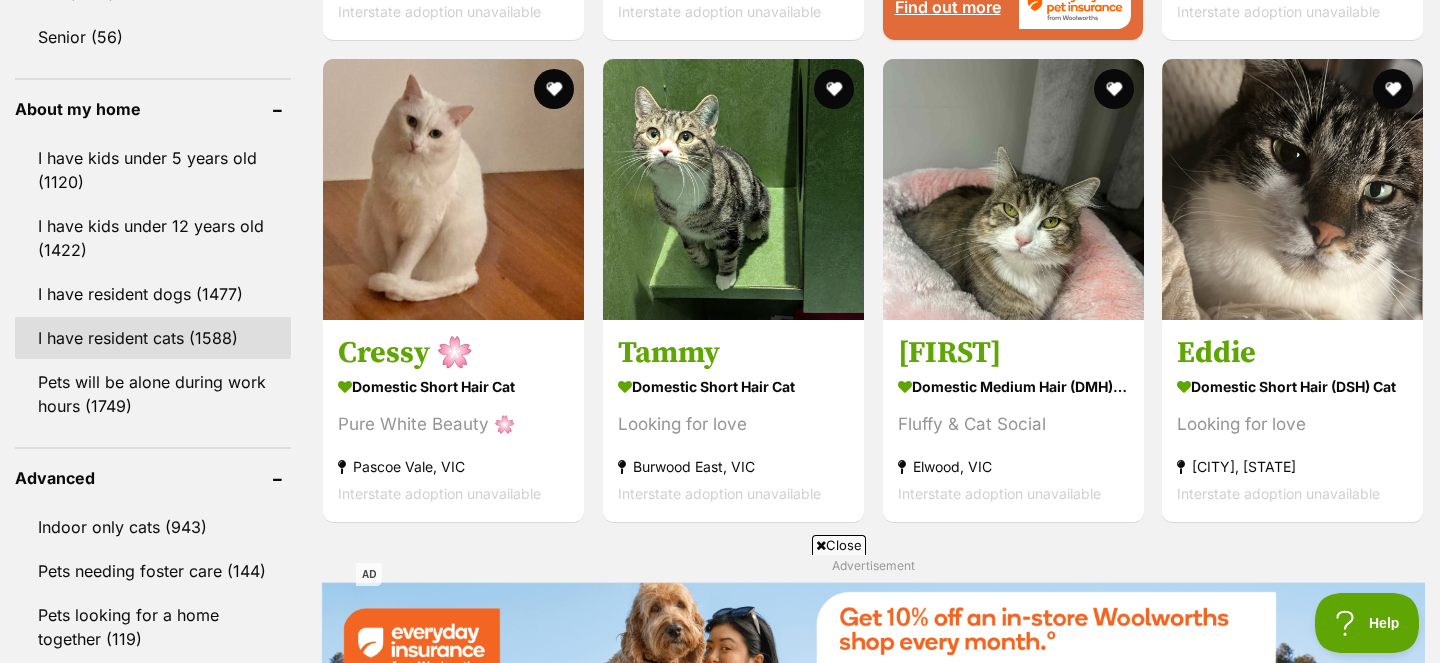 click on "I have resident cats (1588)" at bounding box center (153, 338) 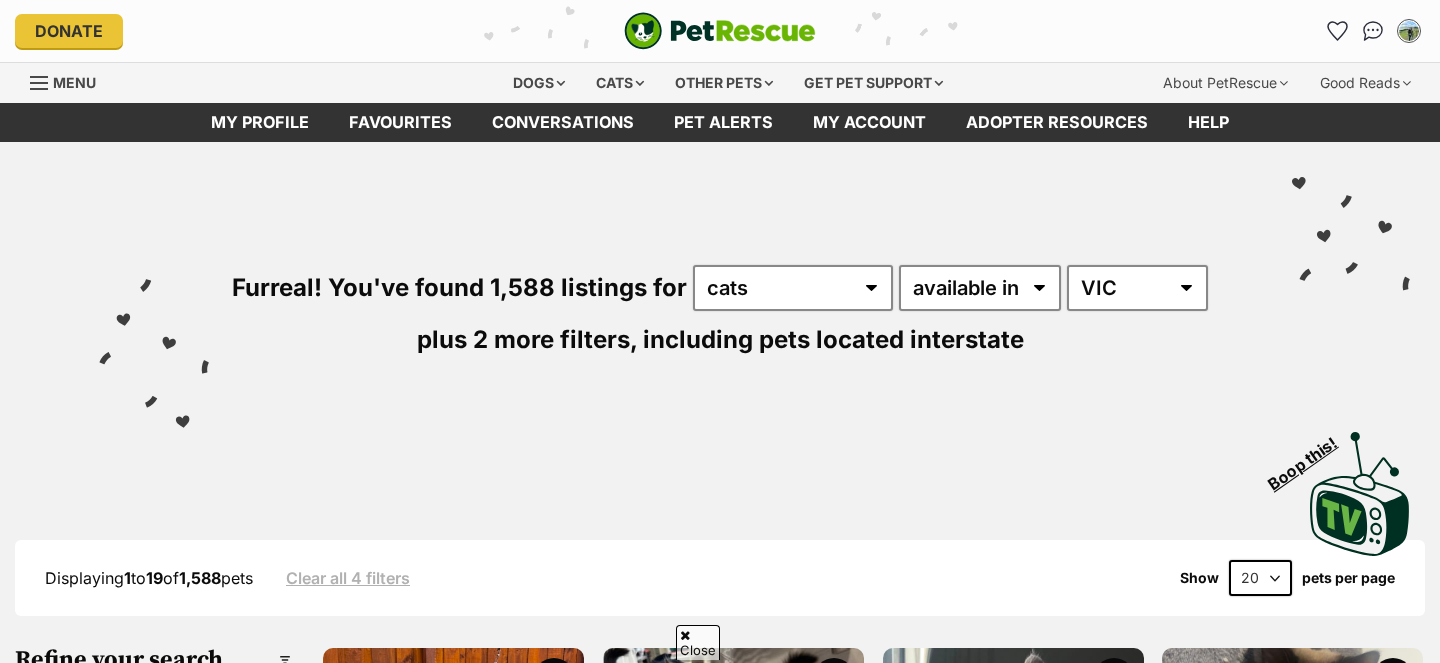 scroll, scrollTop: 857, scrollLeft: 0, axis: vertical 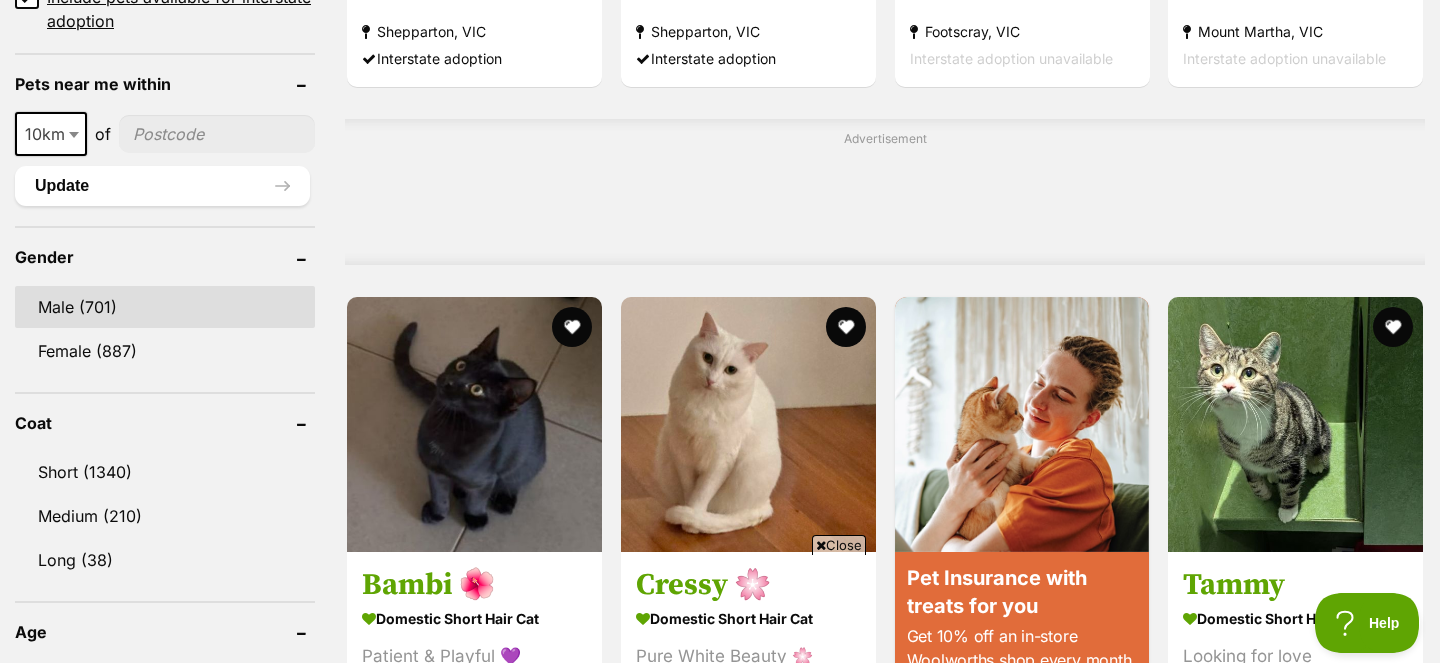 click on "Male (701)" at bounding box center (165, 307) 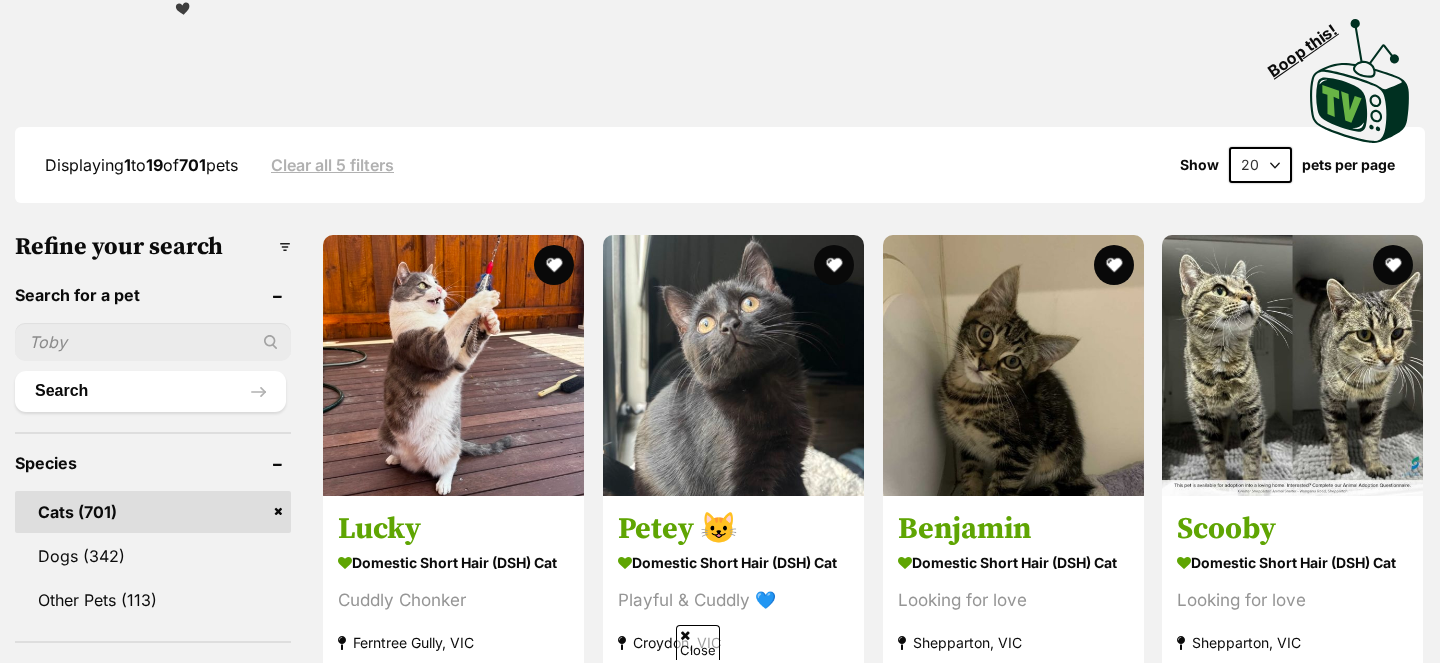 scroll, scrollTop: 484, scrollLeft: 0, axis: vertical 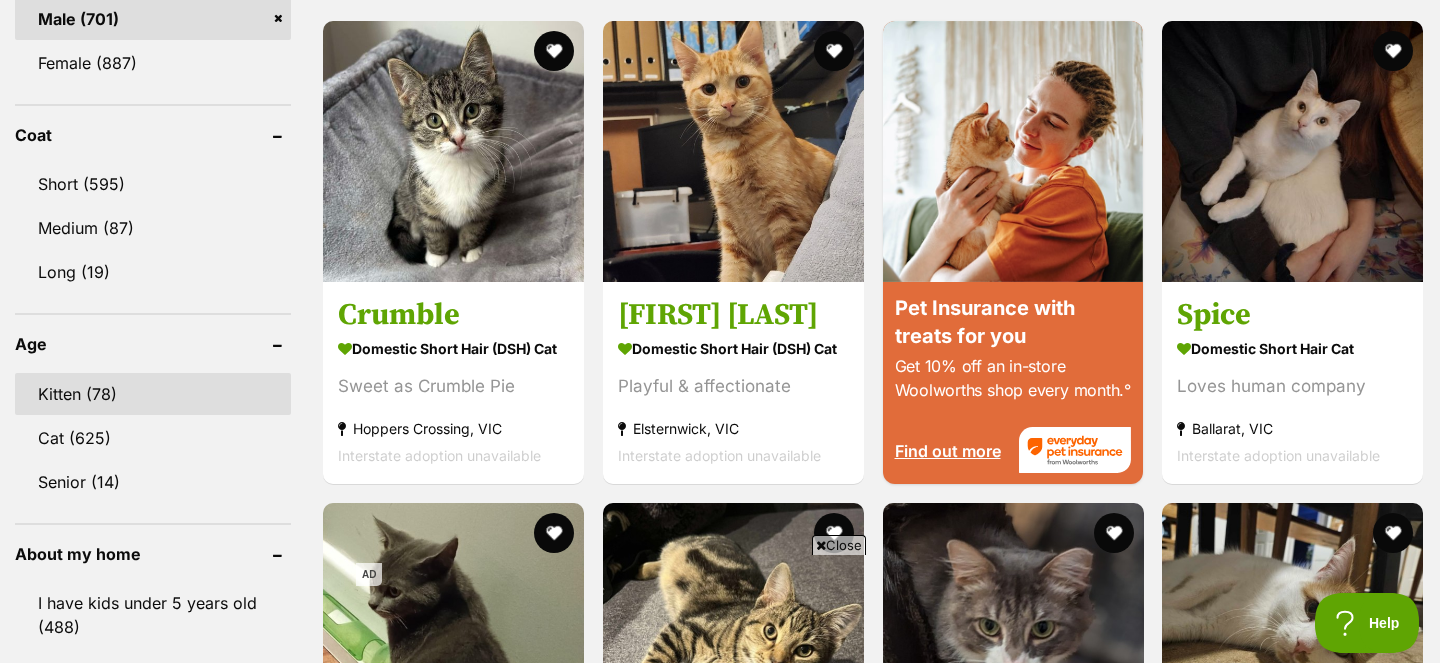 click on "Kitten (78)" at bounding box center [153, 394] 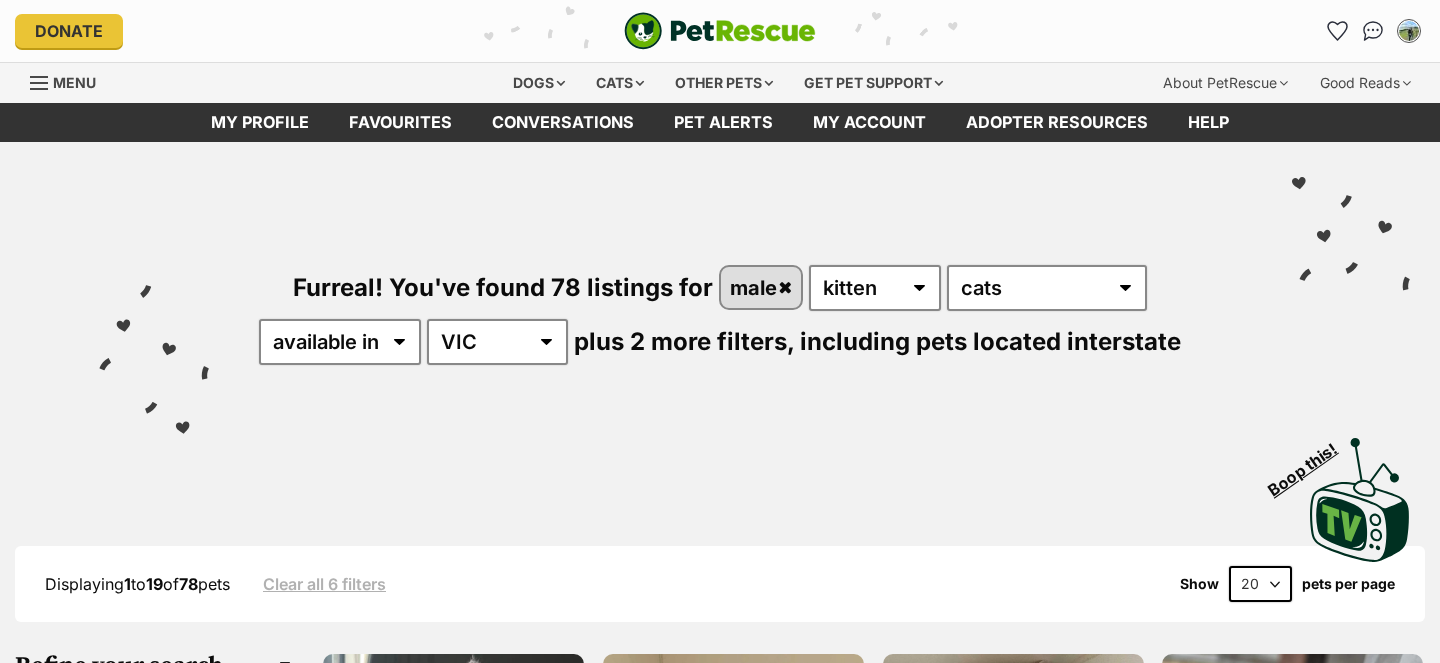 scroll, scrollTop: 79, scrollLeft: 0, axis: vertical 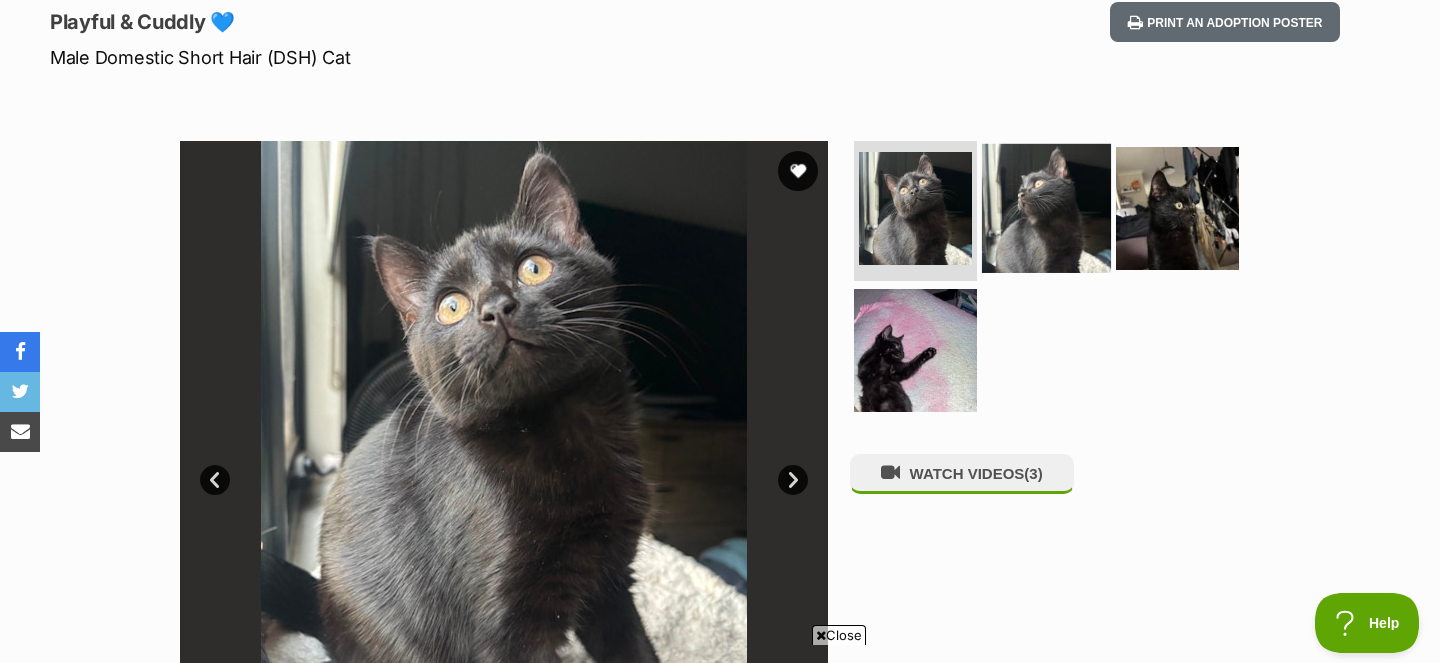click at bounding box center [1046, 208] 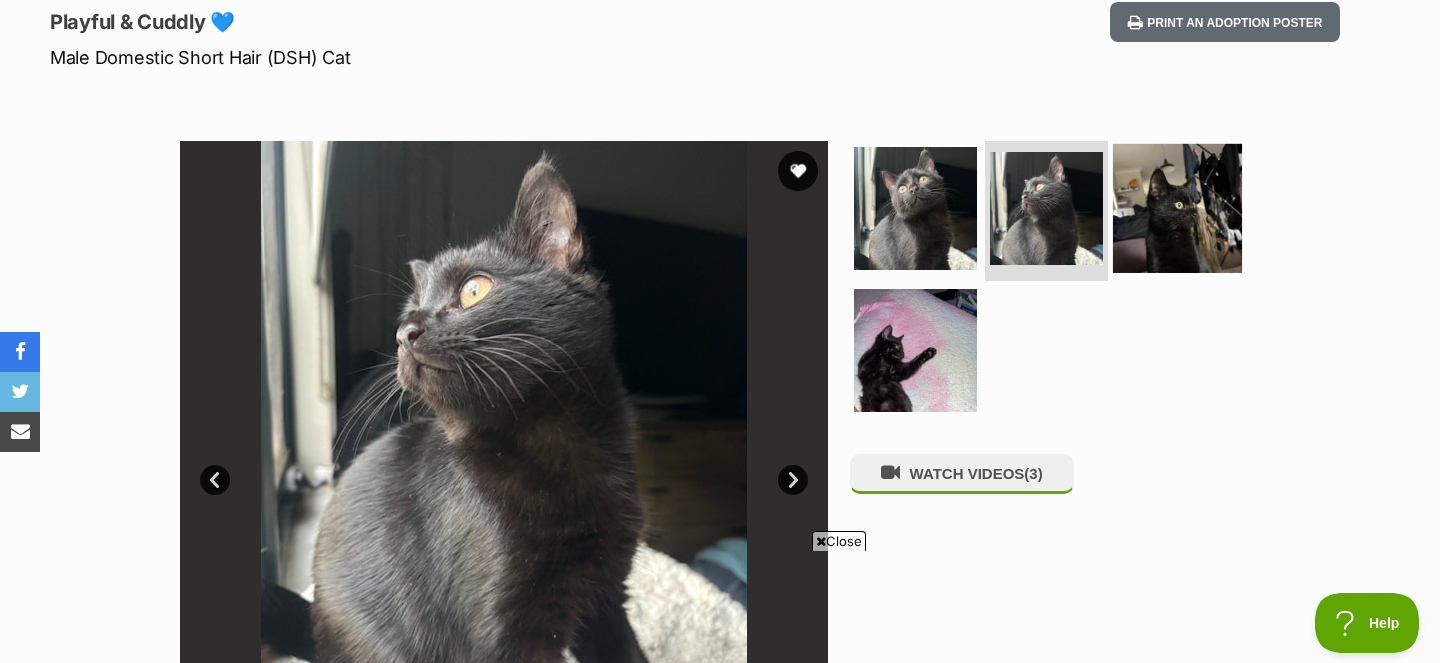 scroll, scrollTop: 0, scrollLeft: 0, axis: both 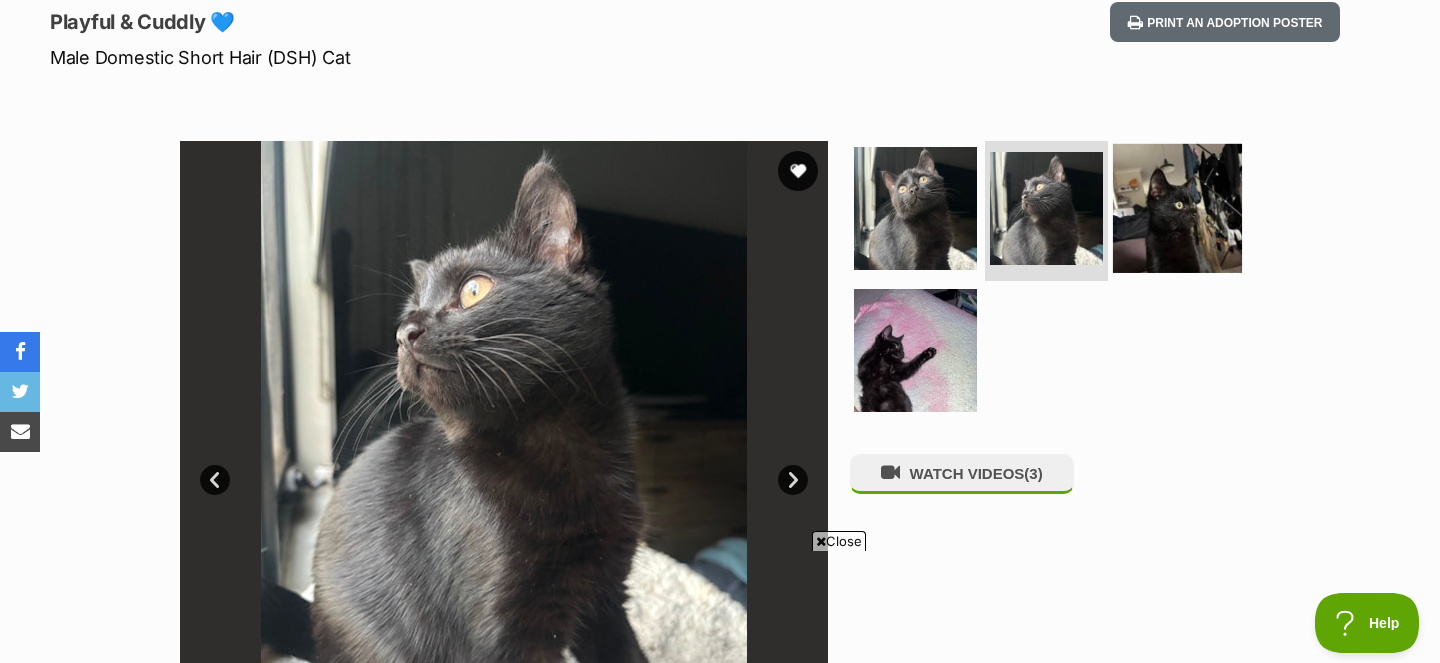 click at bounding box center (1177, 208) 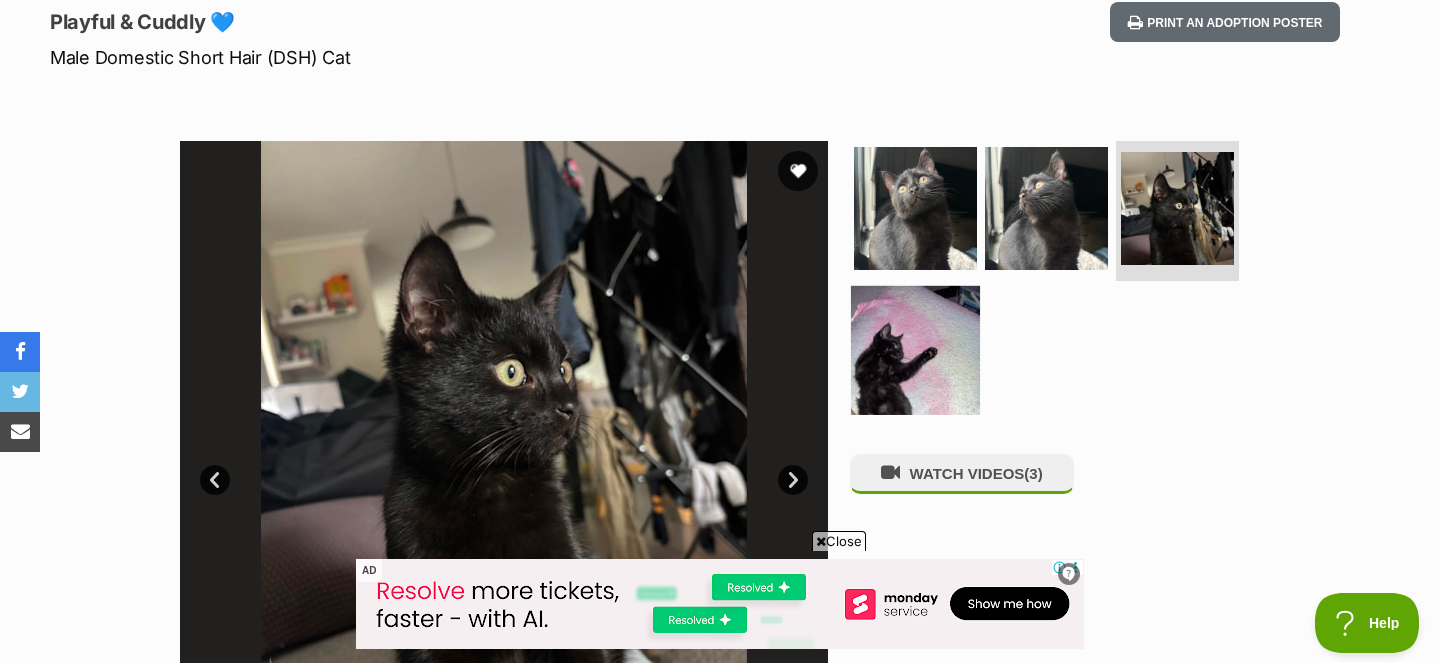 click at bounding box center [915, 349] 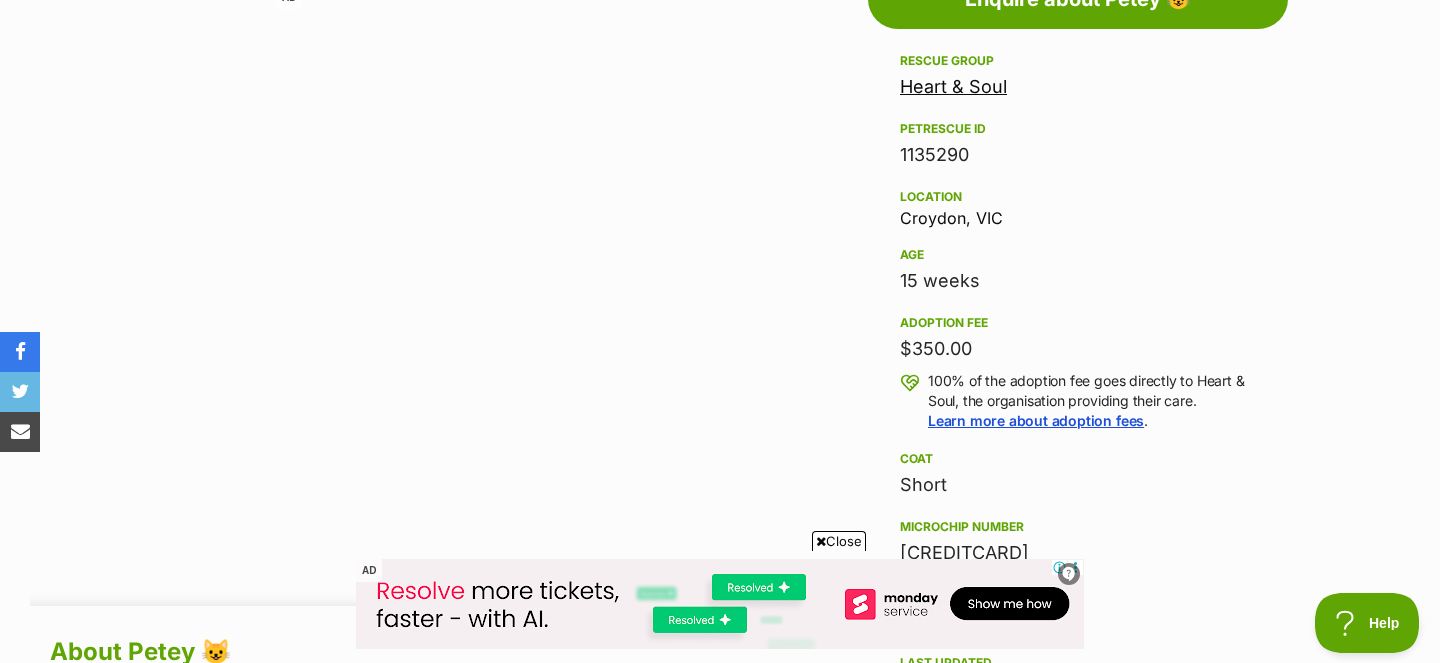 scroll, scrollTop: 1159, scrollLeft: 0, axis: vertical 